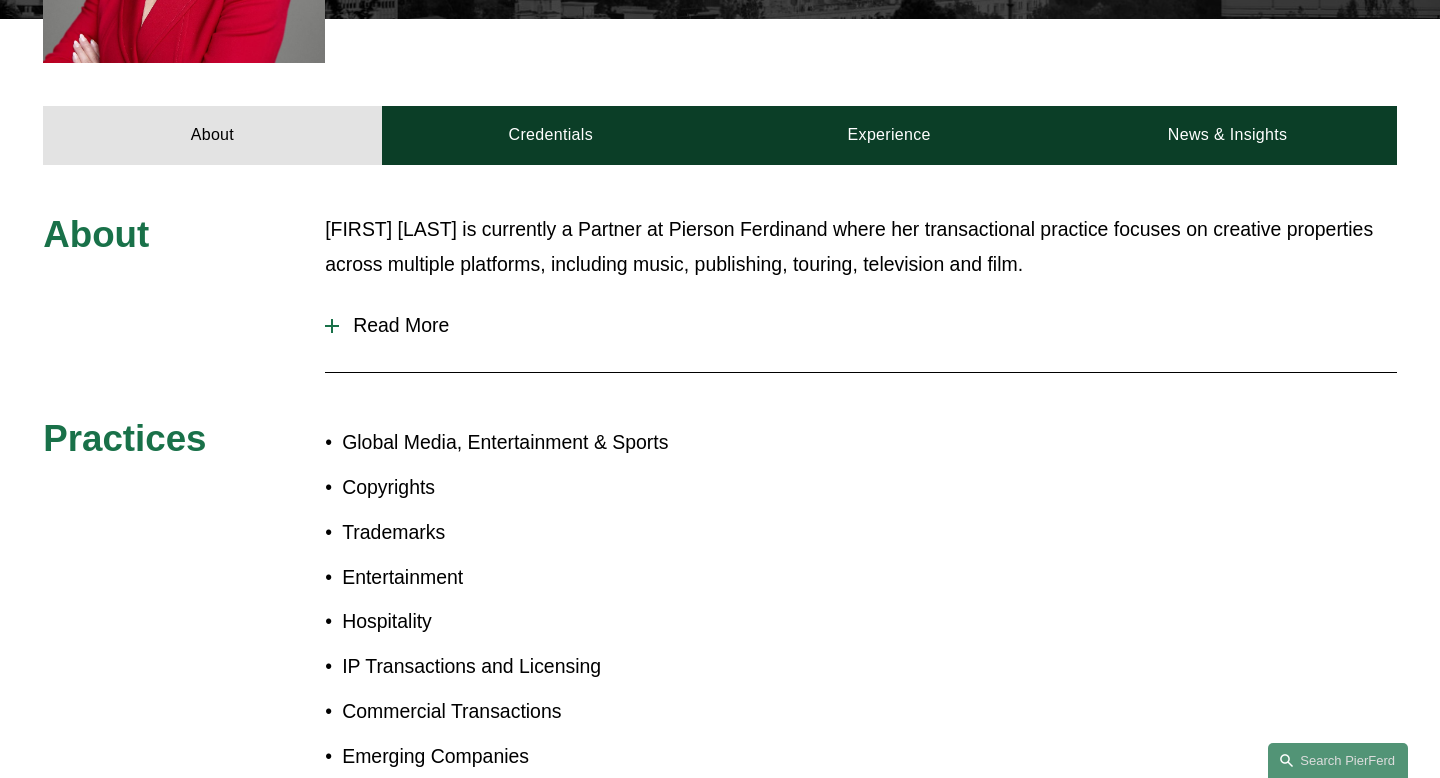 scroll, scrollTop: 842, scrollLeft: 0, axis: vertical 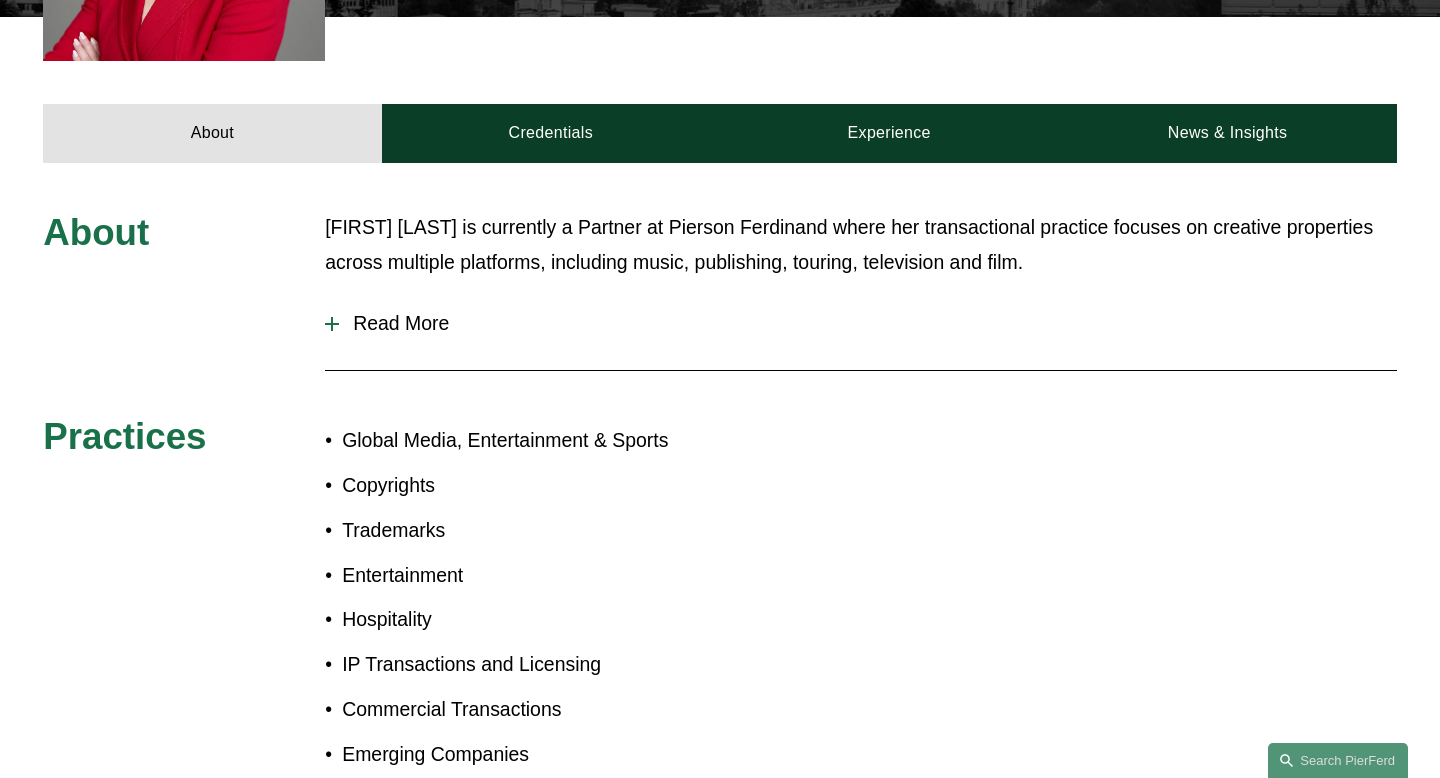 click on "Read More" at bounding box center (868, 323) 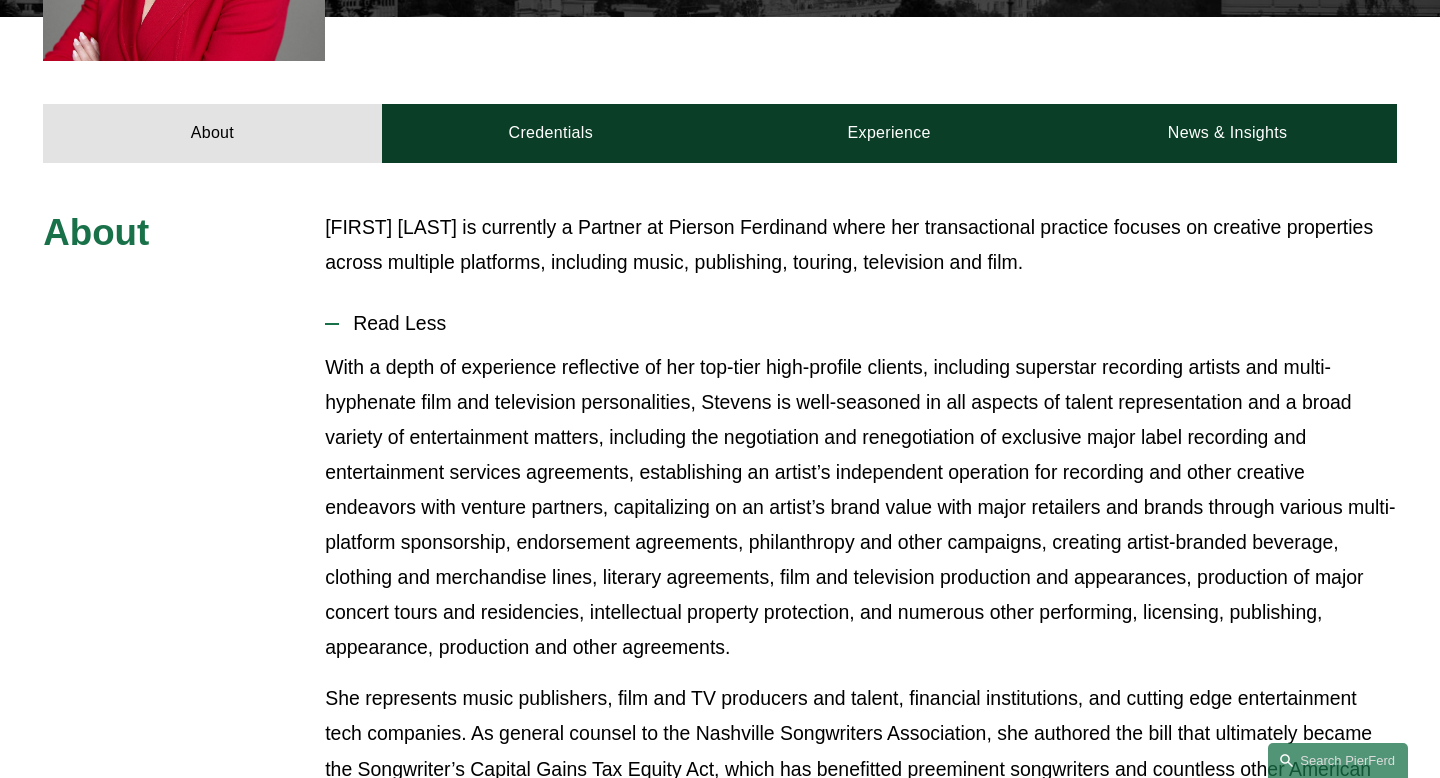 click on "Read Less" at bounding box center (868, 323) 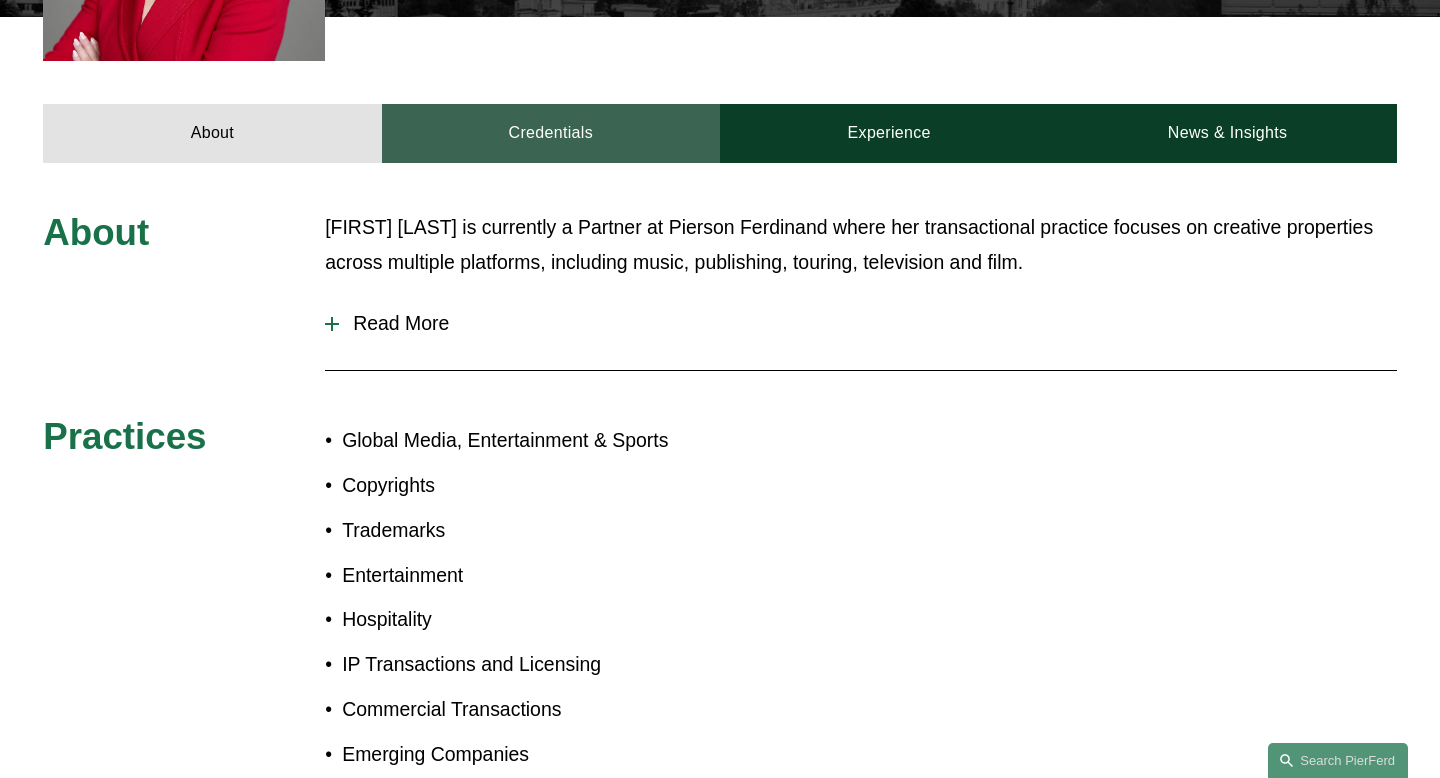 click on "Credentials" at bounding box center (551, 133) 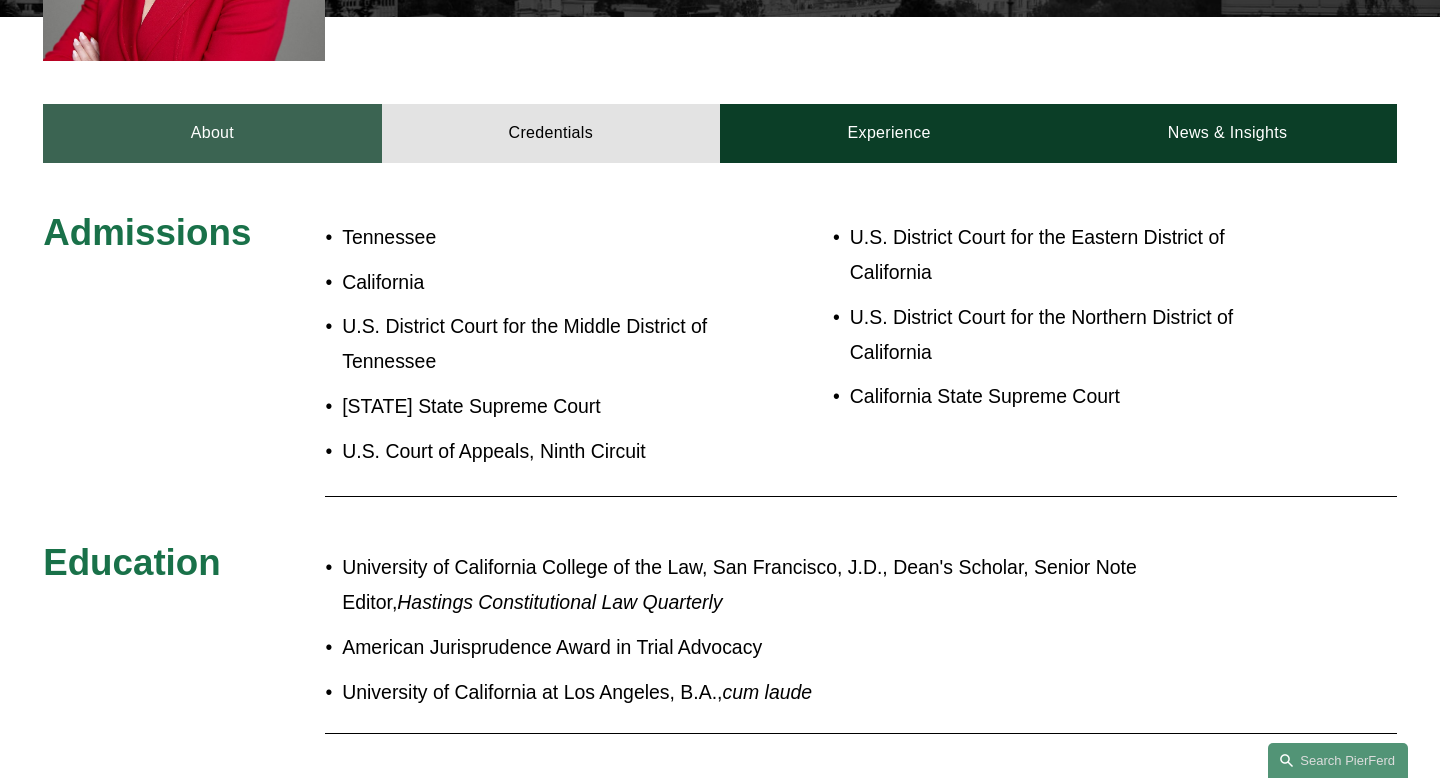 click on "About" at bounding box center (212, 133) 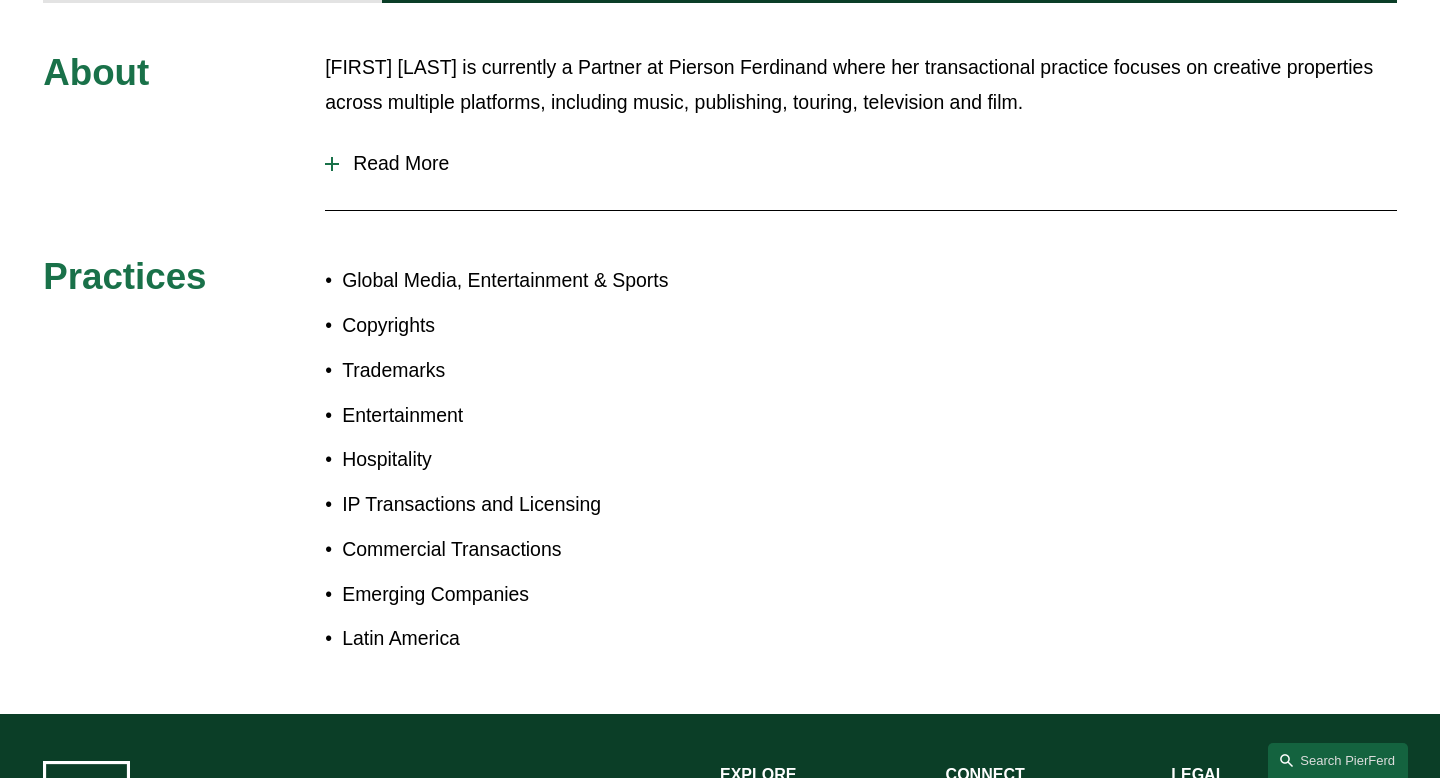 scroll, scrollTop: 1016, scrollLeft: 0, axis: vertical 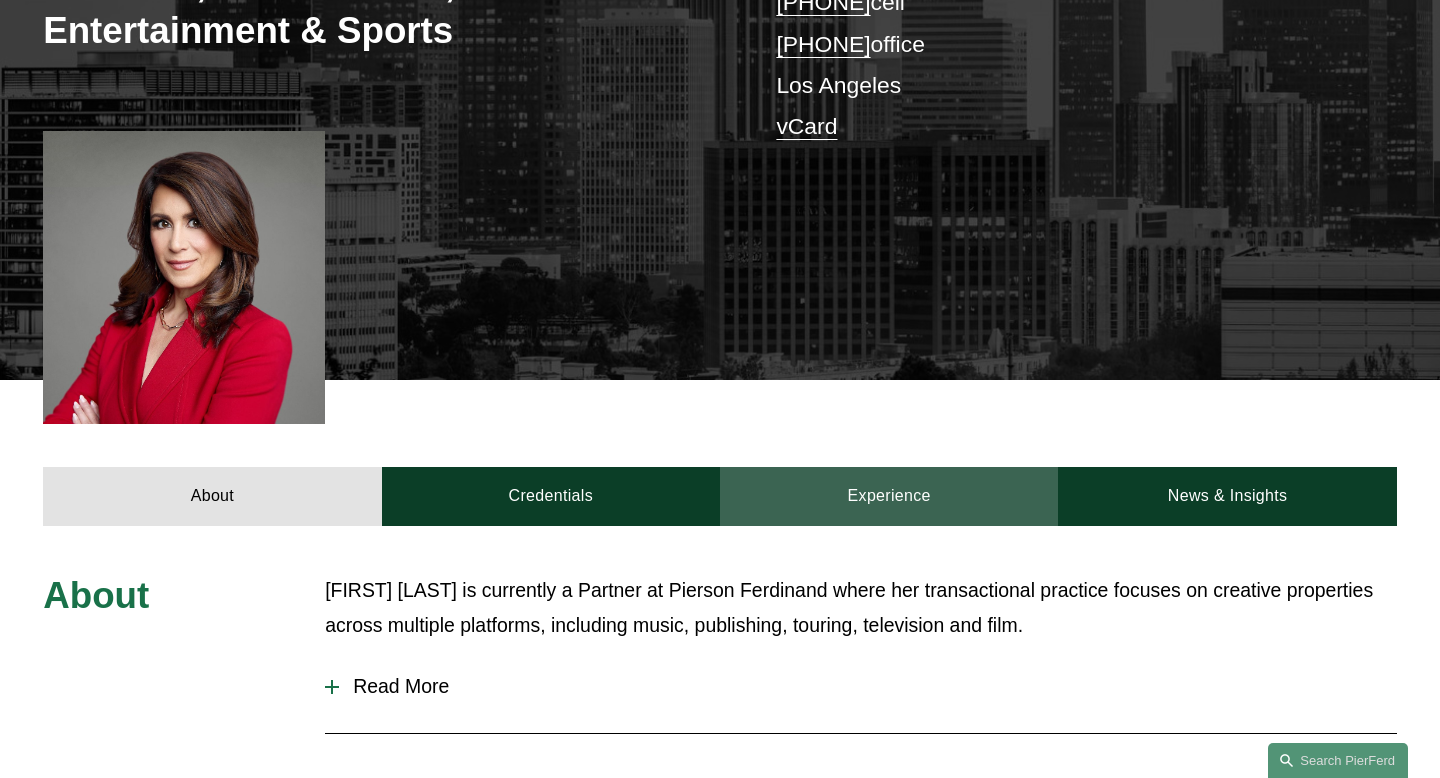 click on "Experience" at bounding box center [889, 496] 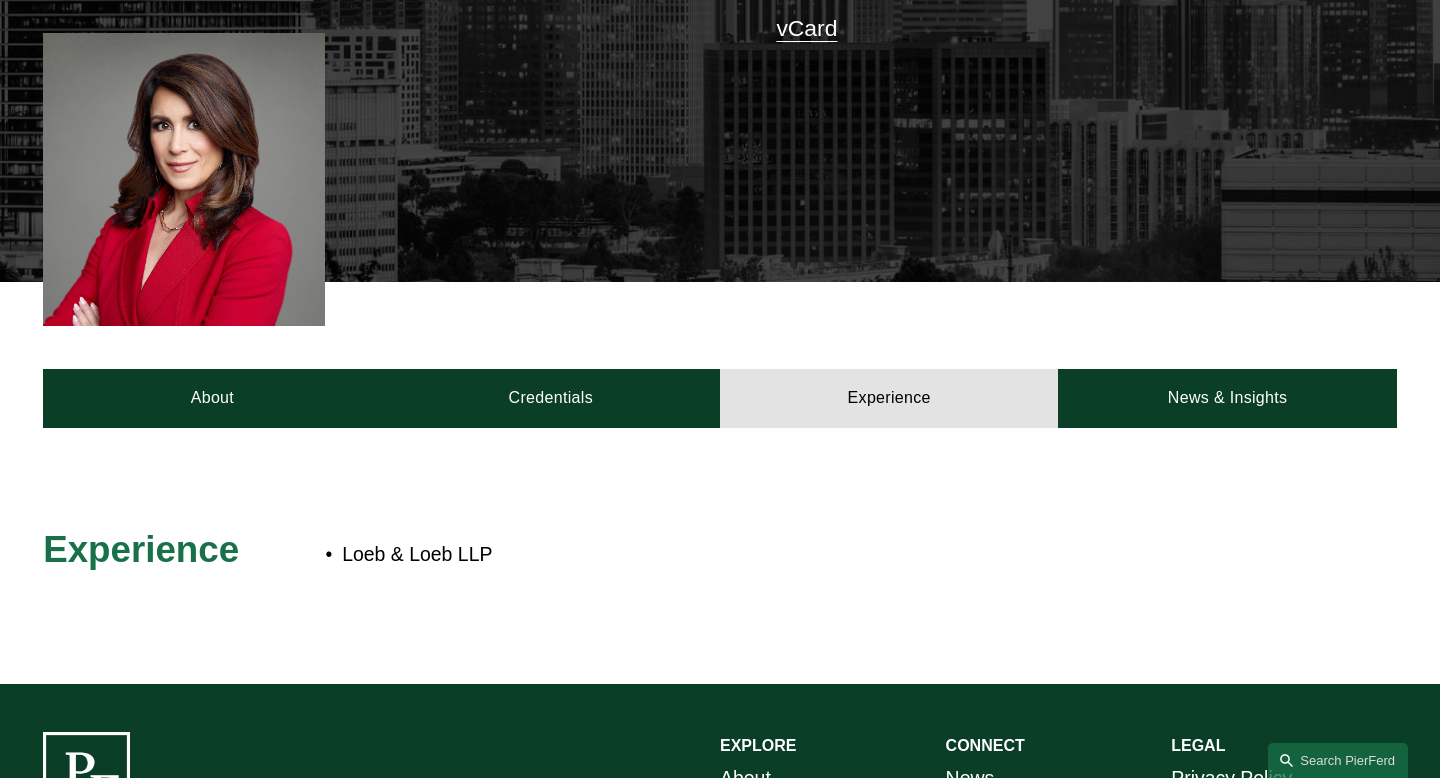 scroll, scrollTop: 600, scrollLeft: 0, axis: vertical 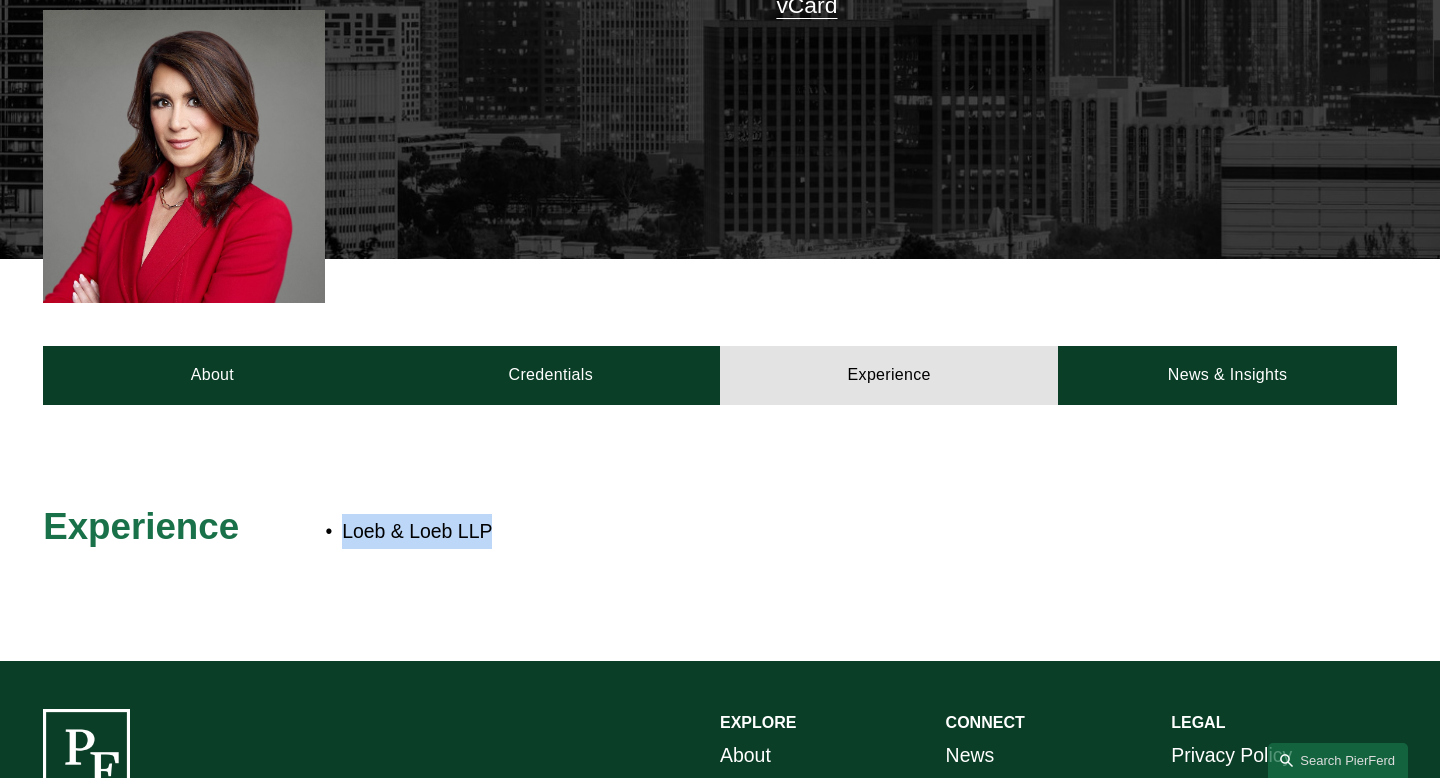 drag, startPoint x: 511, startPoint y: 533, endPoint x: 318, endPoint y: 529, distance: 193.04144 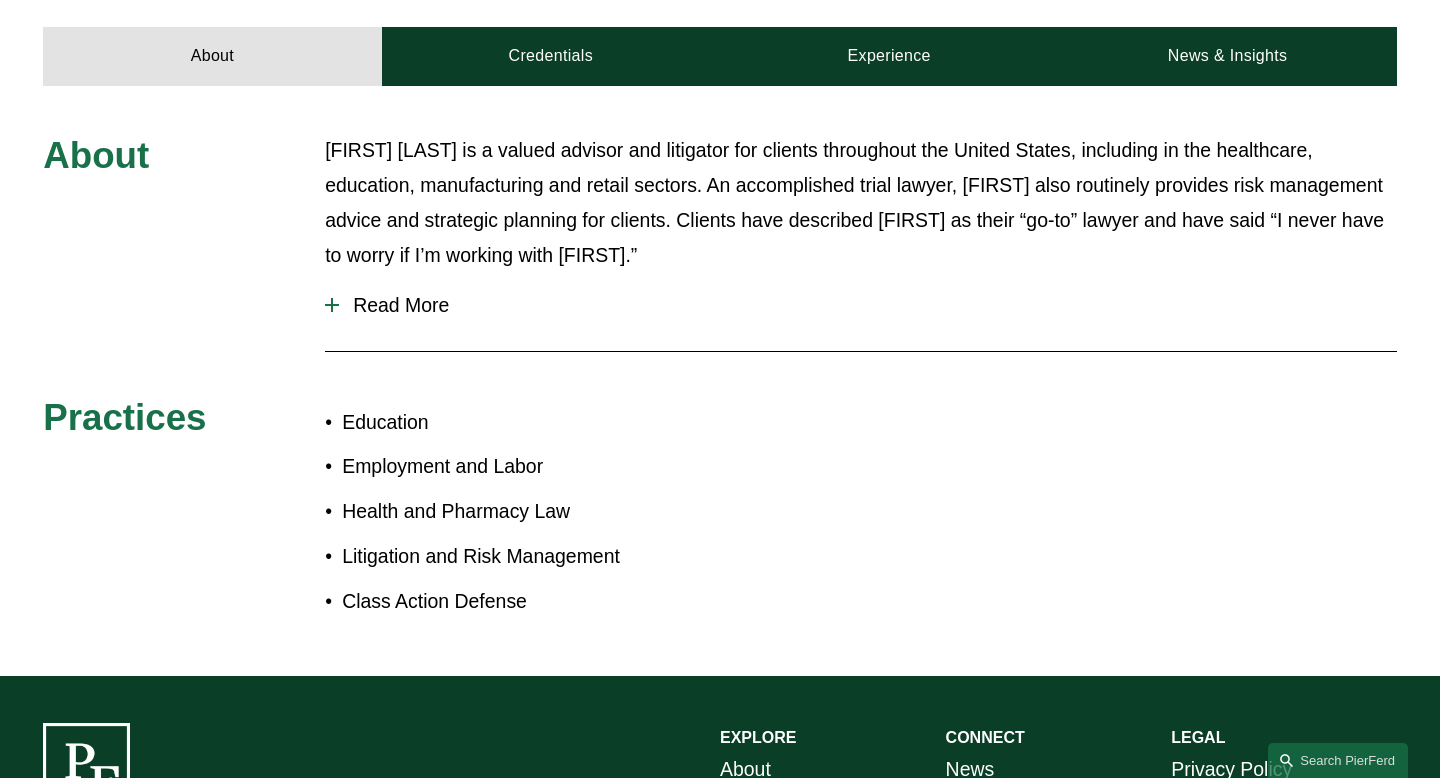 scroll, scrollTop: 865, scrollLeft: 0, axis: vertical 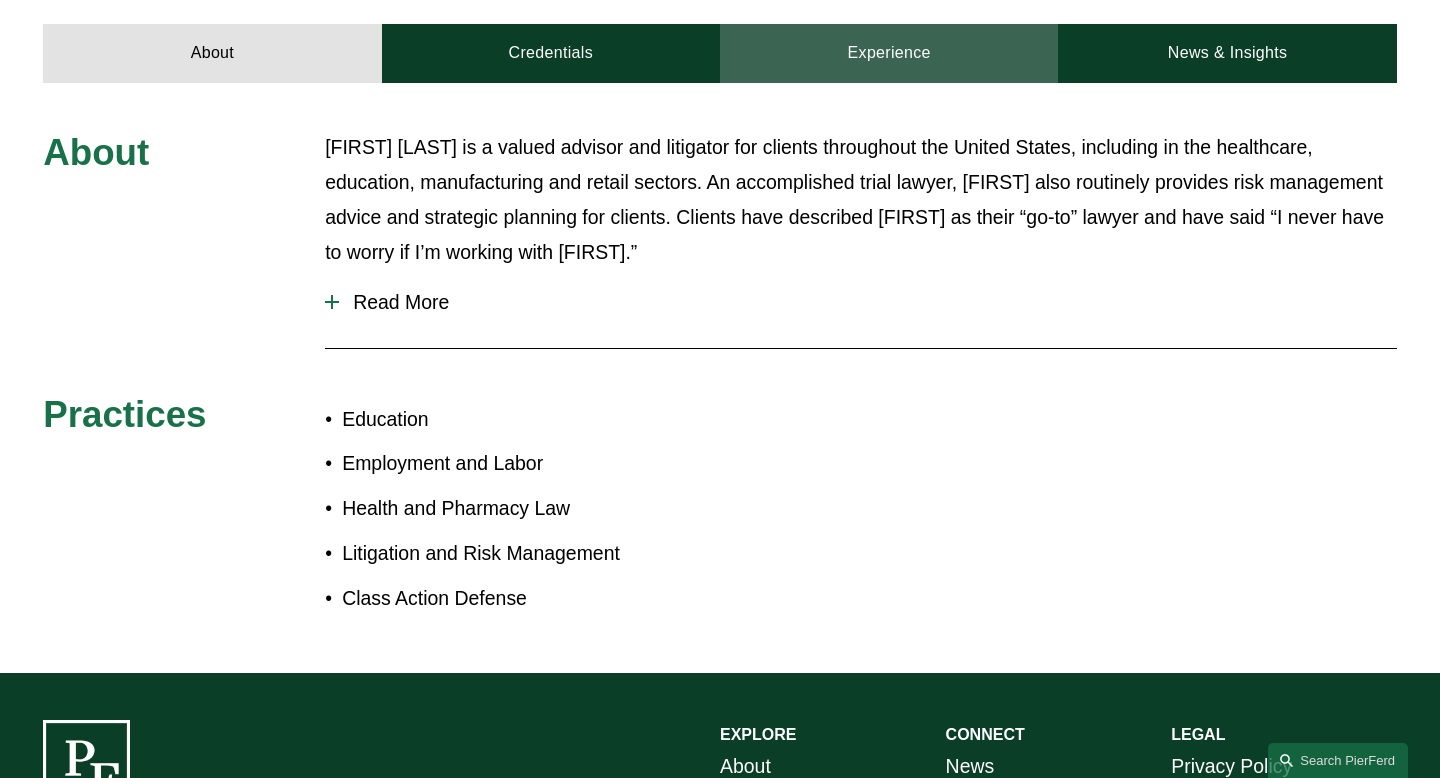 click on "Experience" at bounding box center [889, 53] 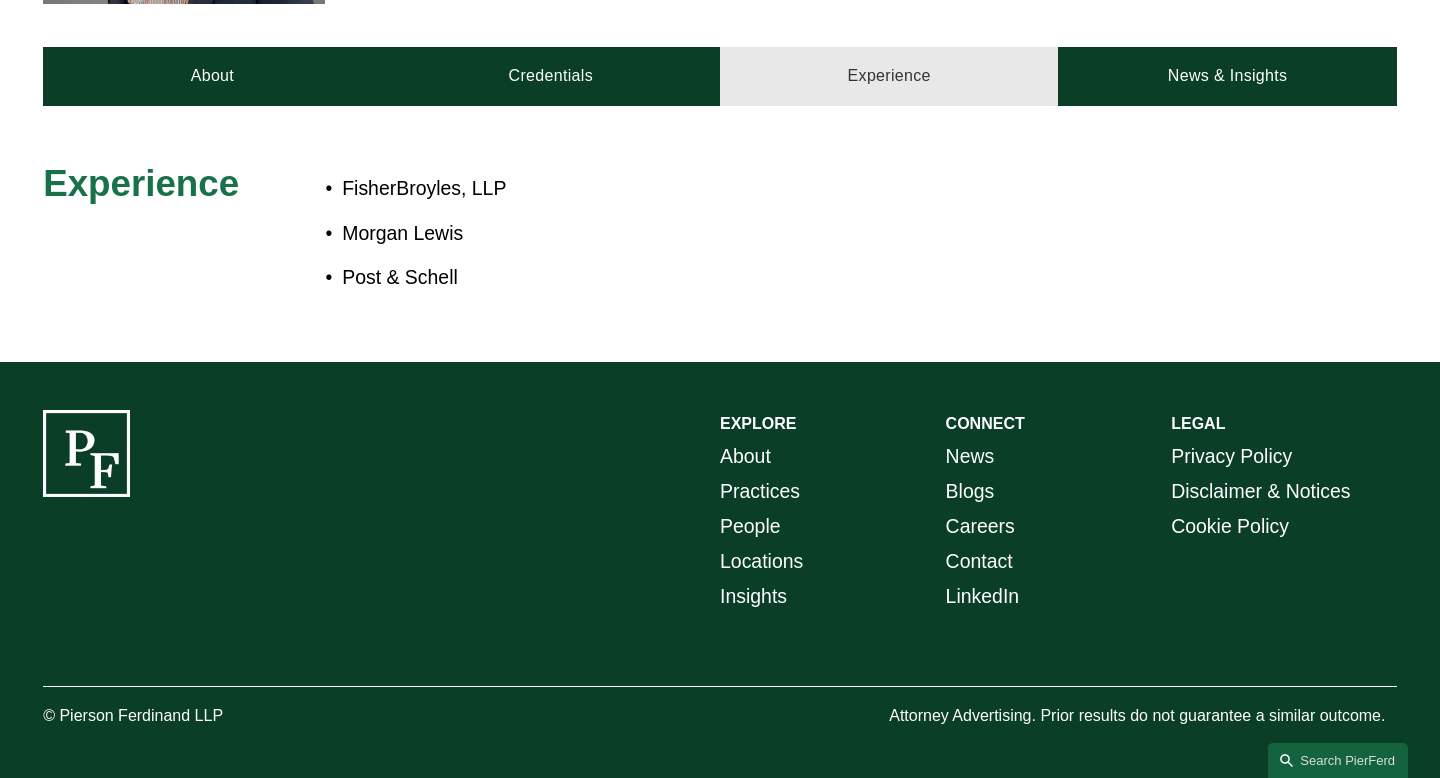 scroll, scrollTop: 842, scrollLeft: 0, axis: vertical 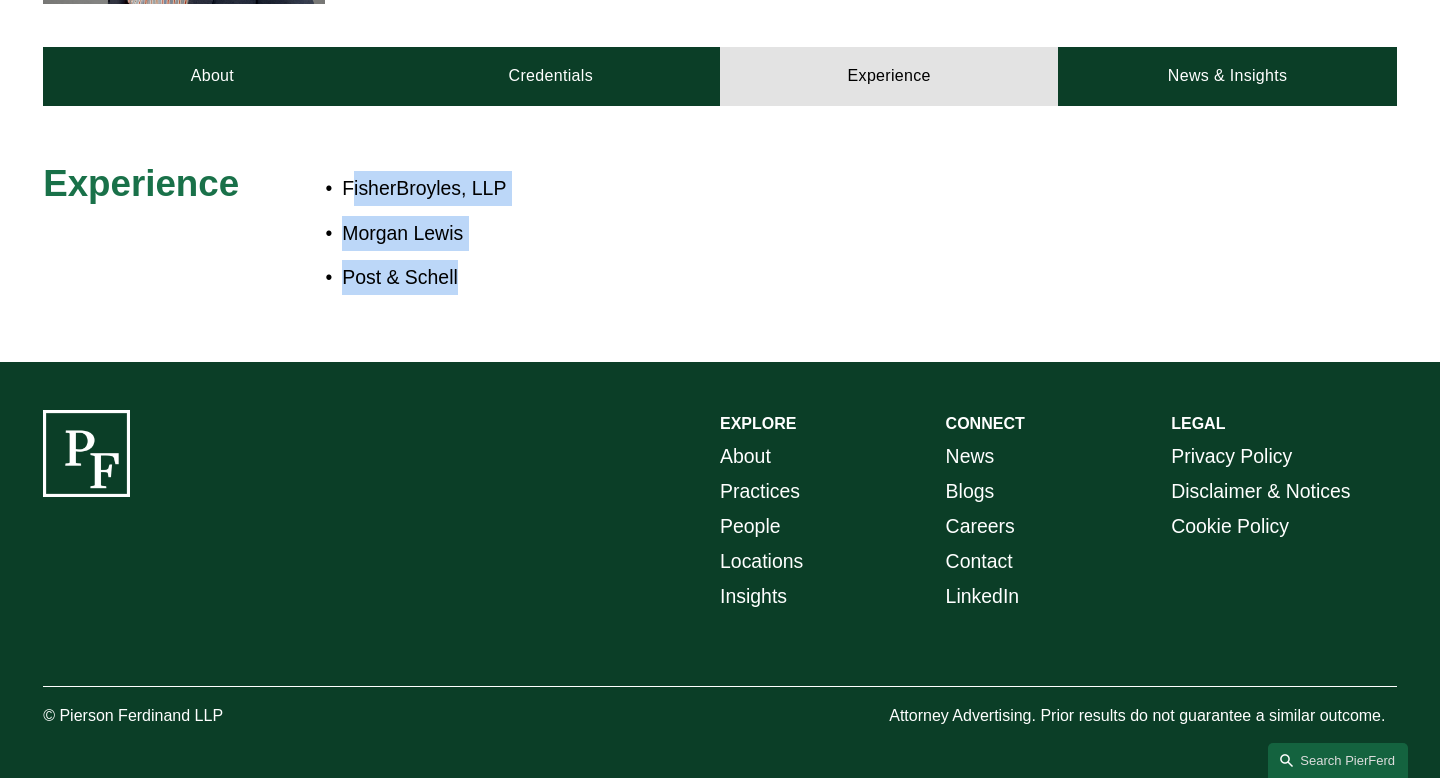 drag, startPoint x: 492, startPoint y: 282, endPoint x: 349, endPoint y: 187, distance: 171.67993 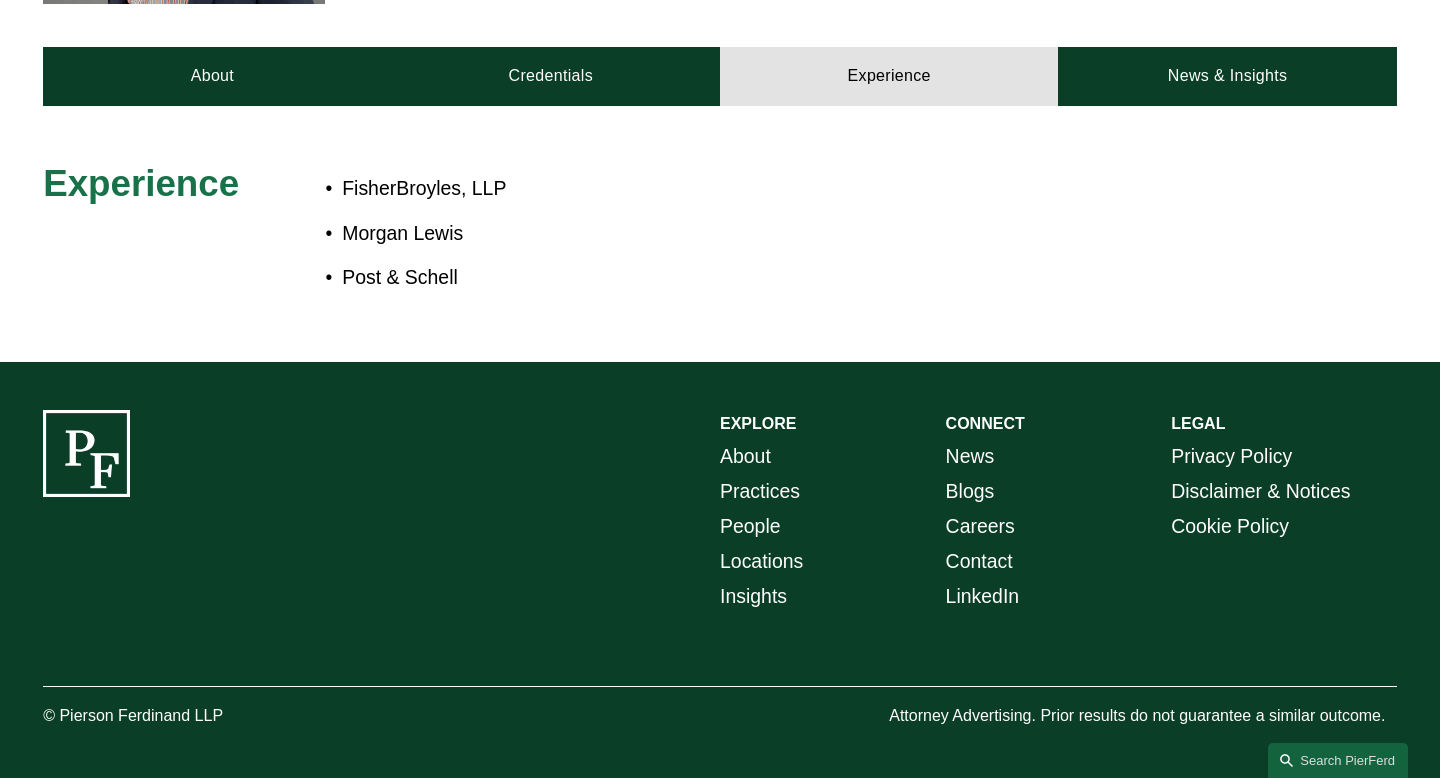 click on "FisherBroyles, LLP Morgan Lewis Post & Schell" at bounding box center [776, 233] 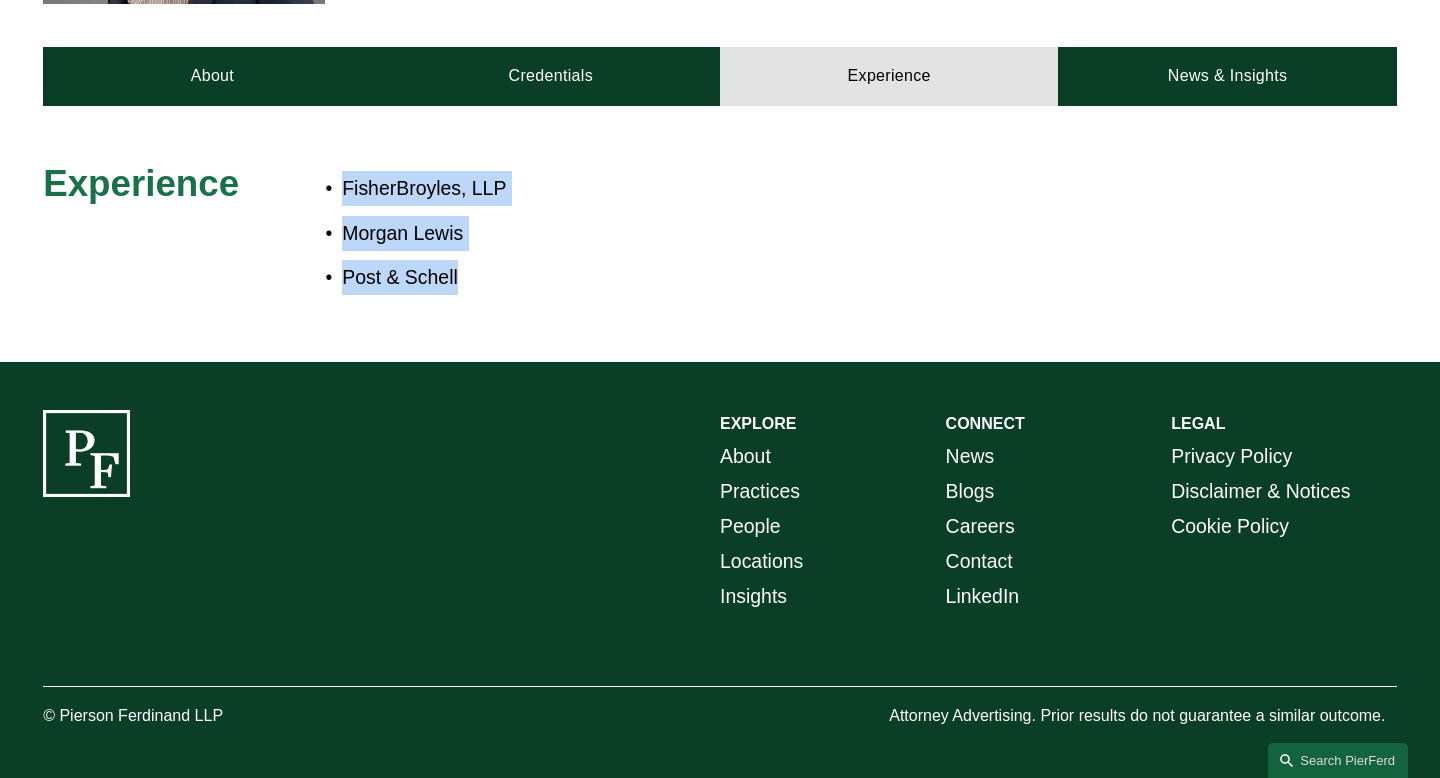 drag, startPoint x: 465, startPoint y: 275, endPoint x: 298, endPoint y: 163, distance: 201.07959 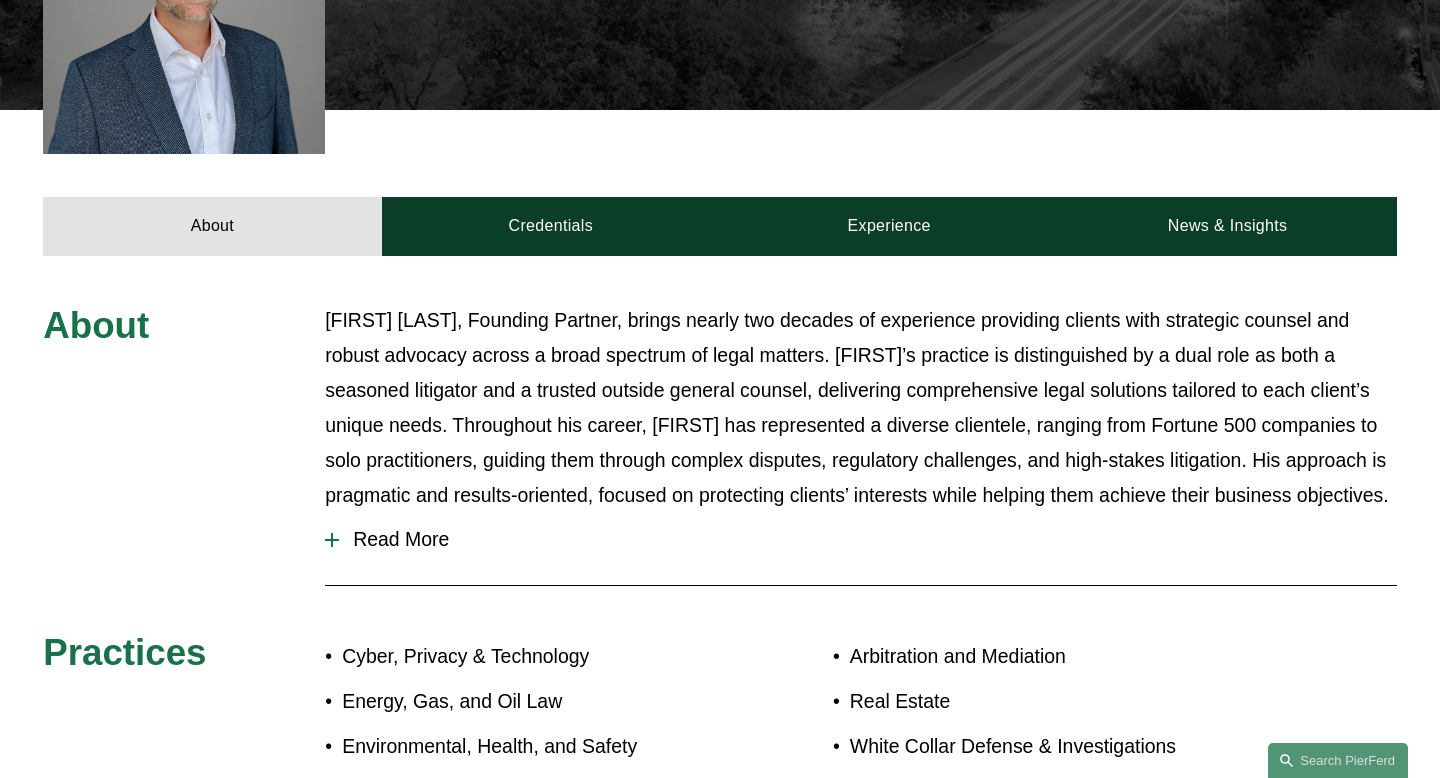 scroll, scrollTop: 738, scrollLeft: 0, axis: vertical 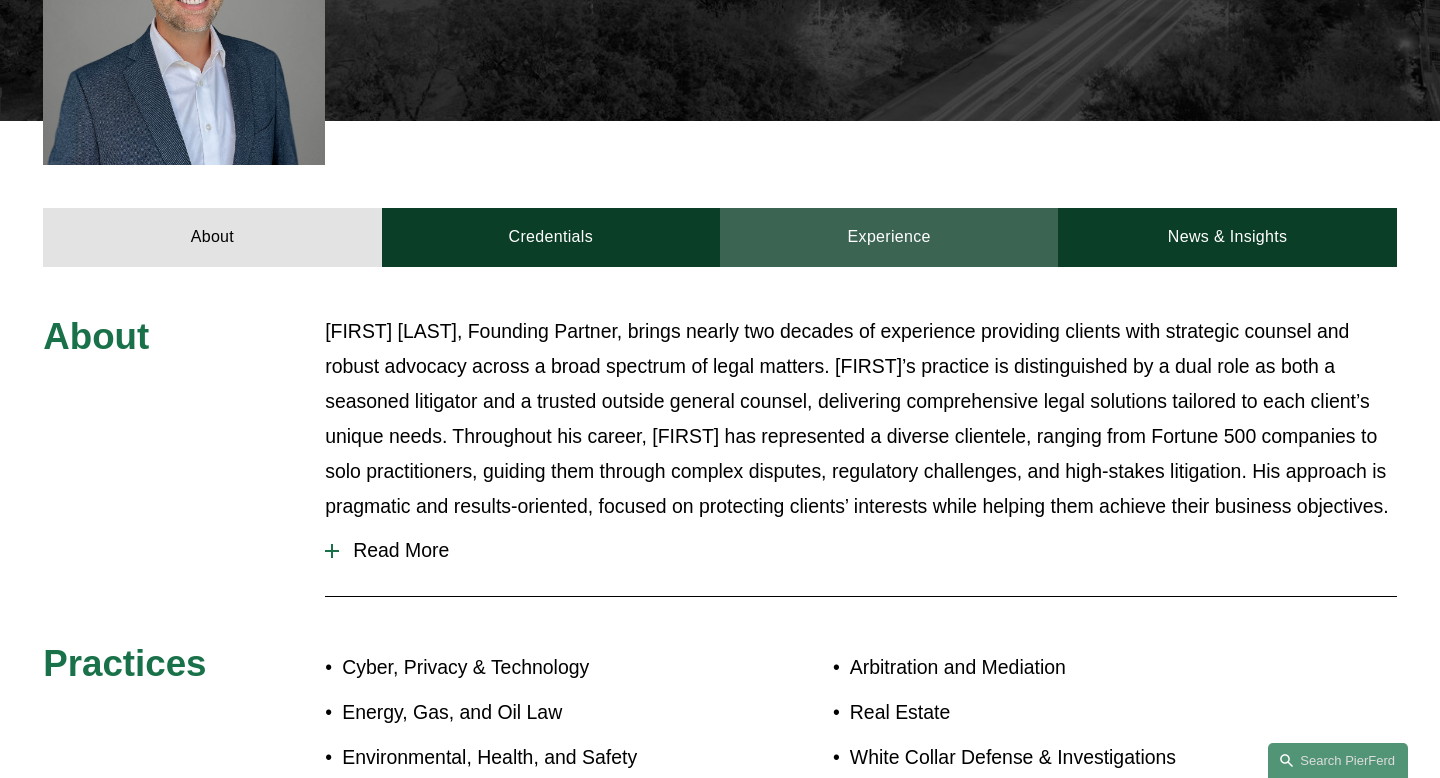 click on "Experience" at bounding box center [889, 237] 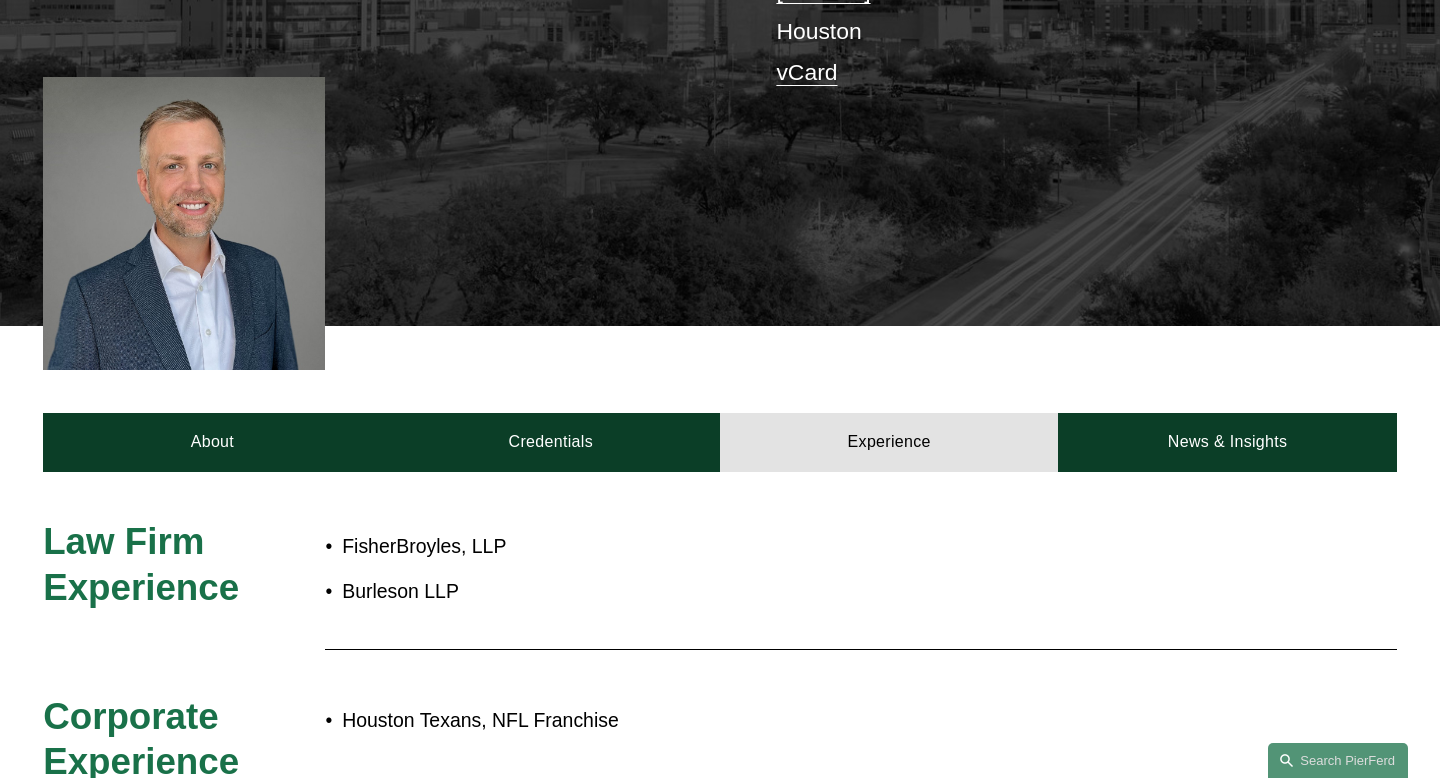scroll, scrollTop: 274, scrollLeft: 0, axis: vertical 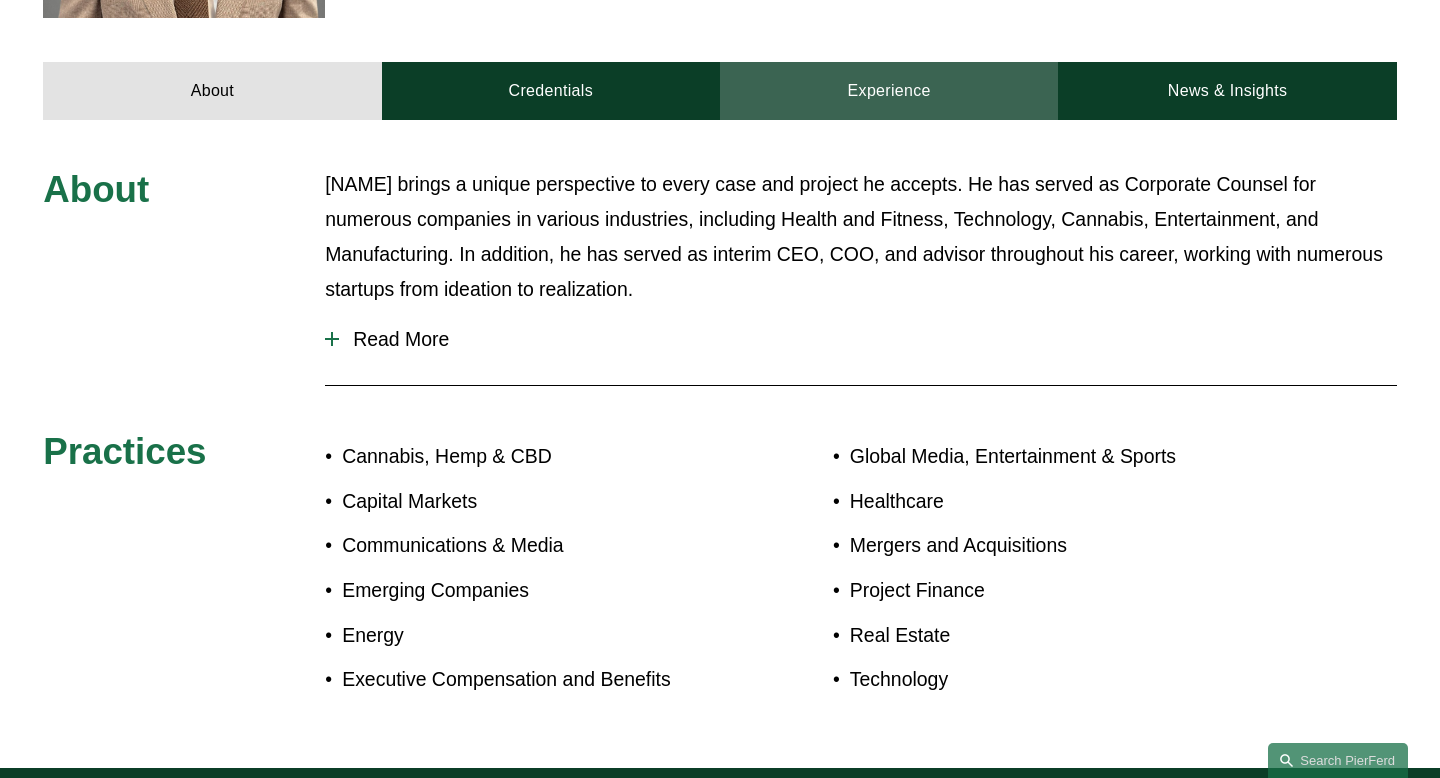 click on "Experience" at bounding box center [889, 91] 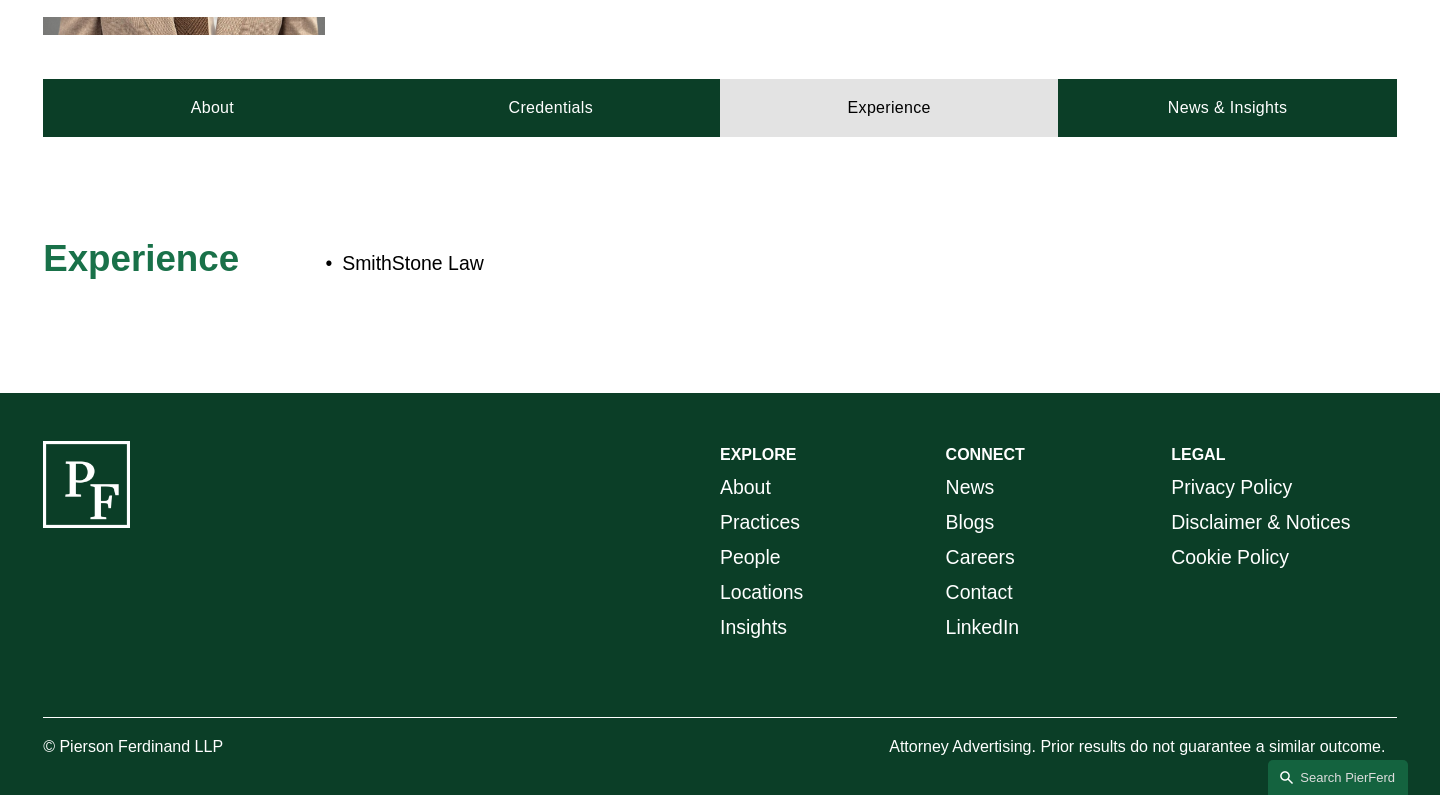 scroll, scrollTop: 786, scrollLeft: 0, axis: vertical 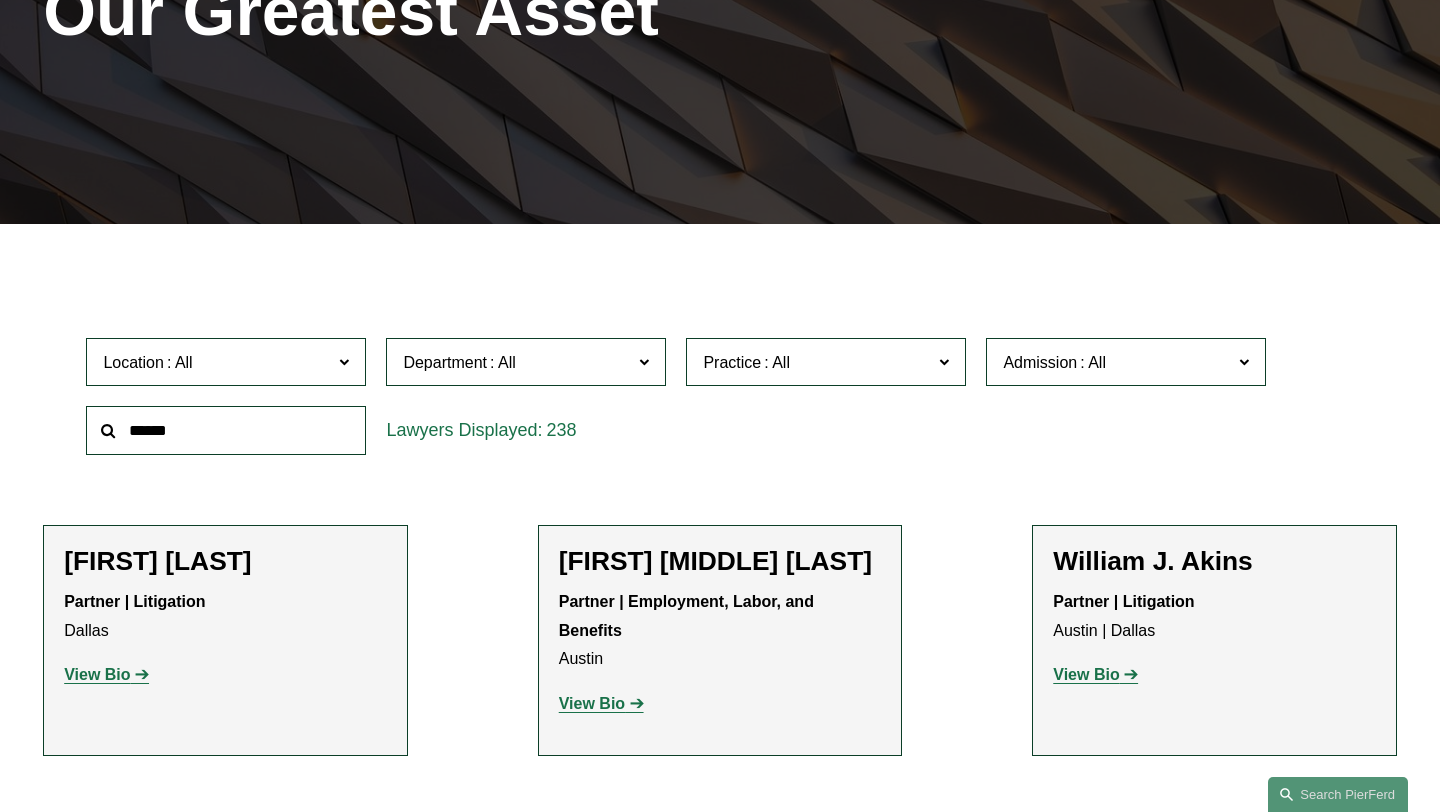 click 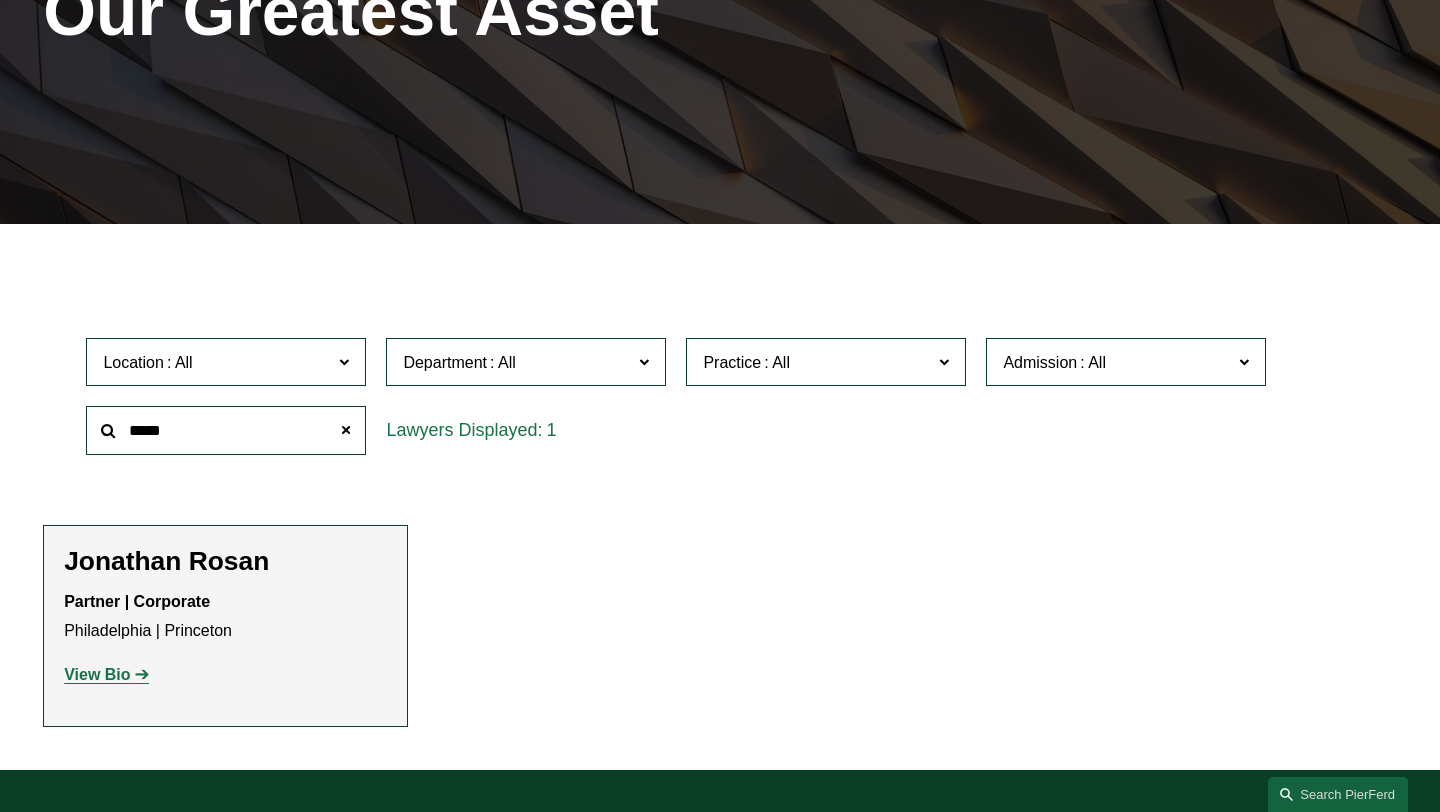 type on "*****" 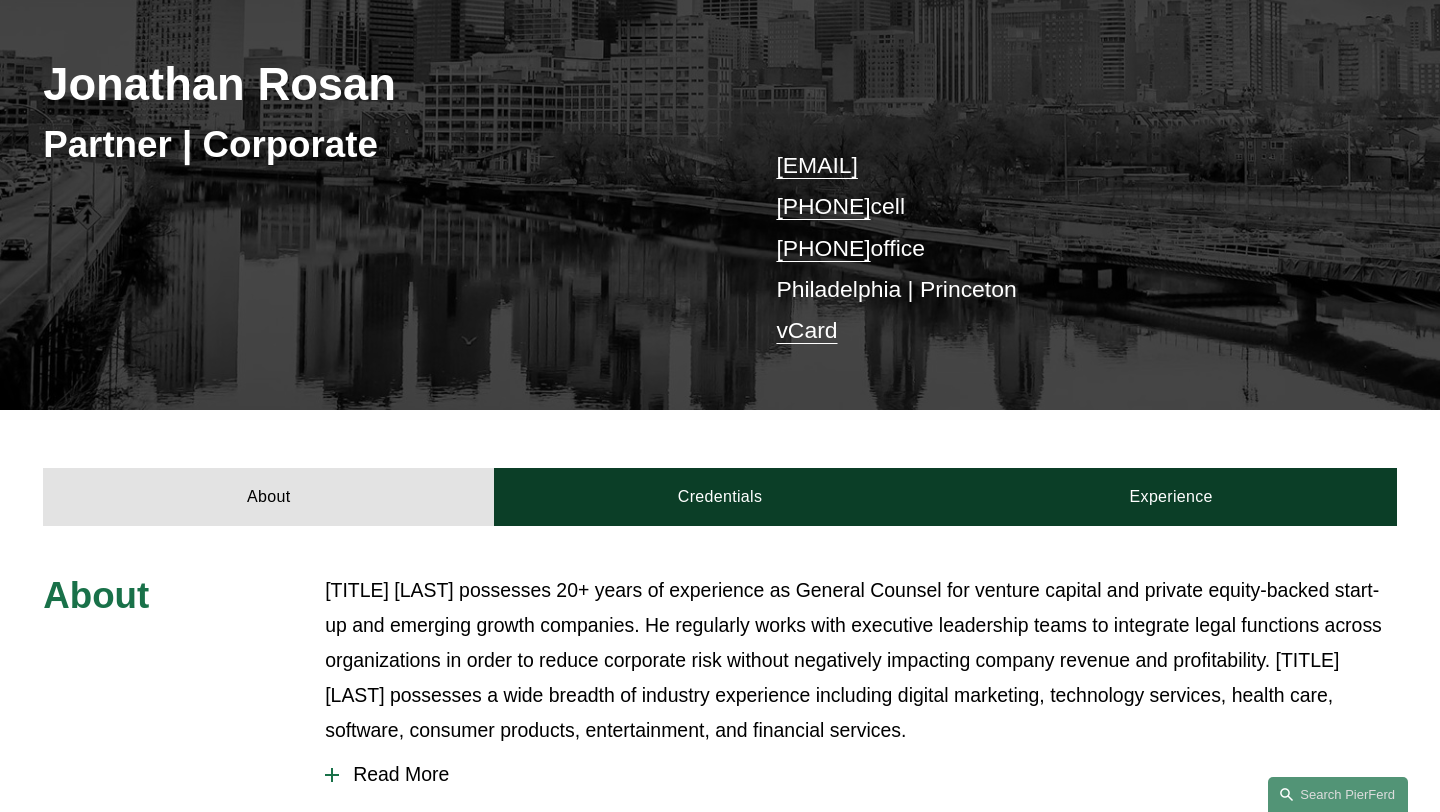 scroll, scrollTop: 313, scrollLeft: 0, axis: vertical 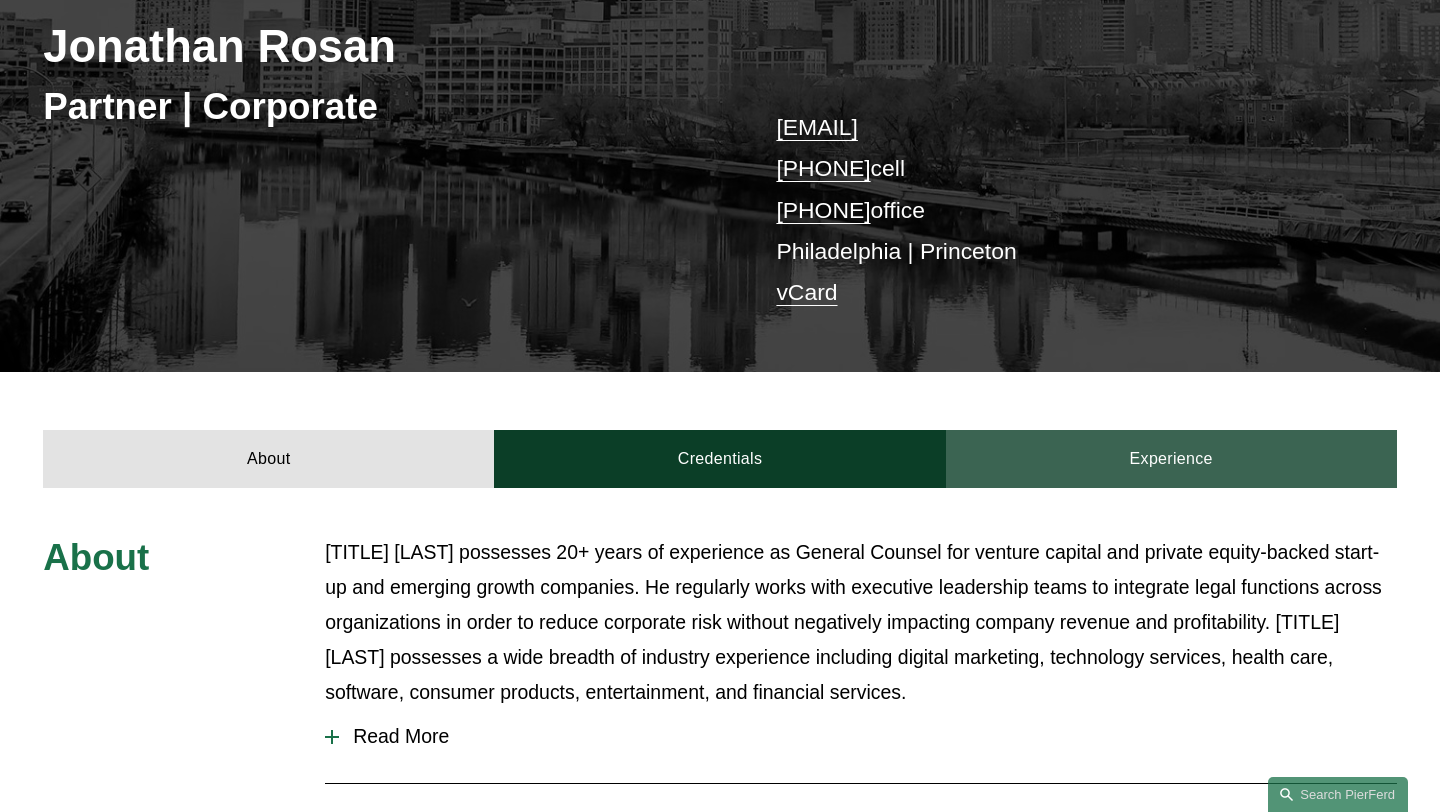 click on "Experience" at bounding box center [1171, 459] 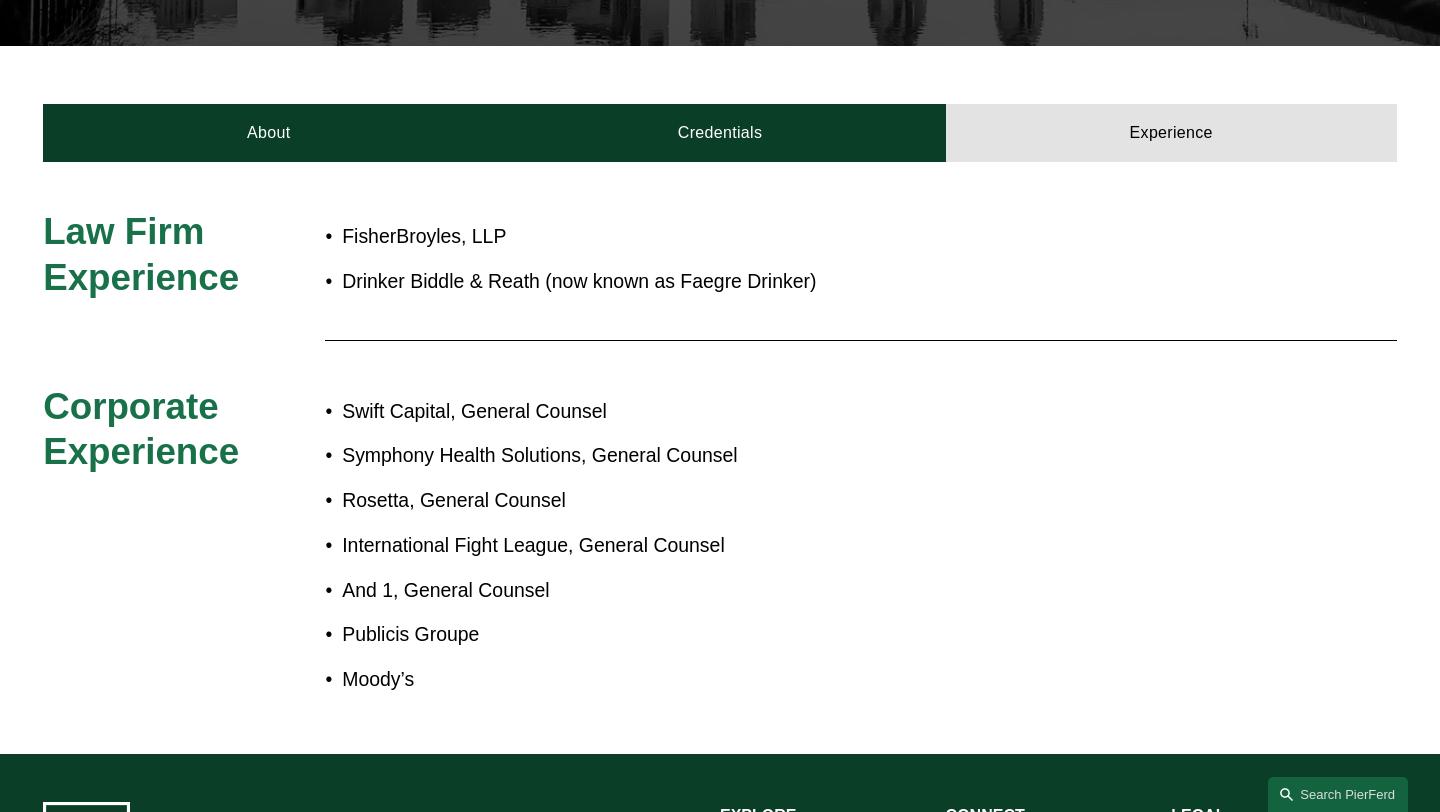 scroll, scrollTop: 646, scrollLeft: 0, axis: vertical 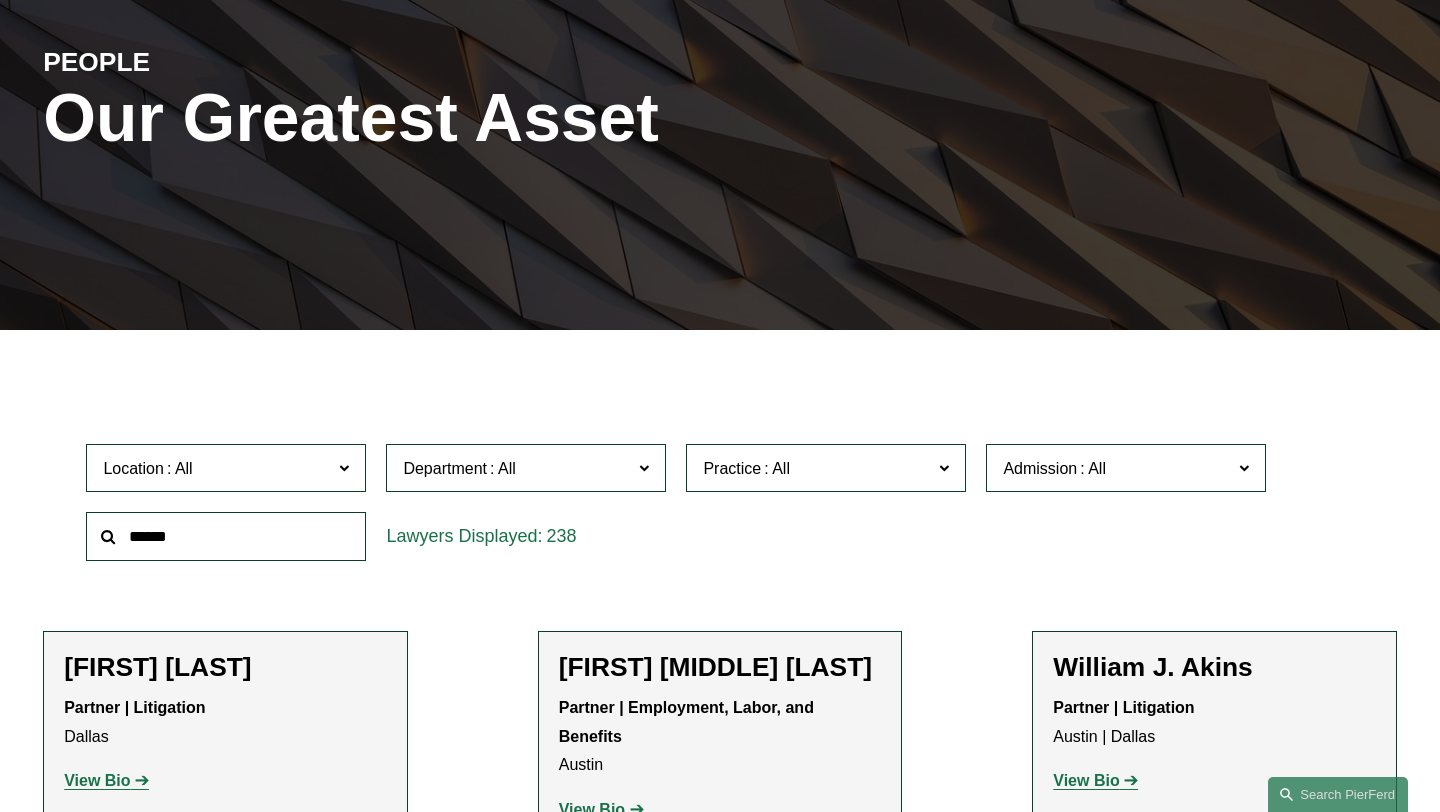 click 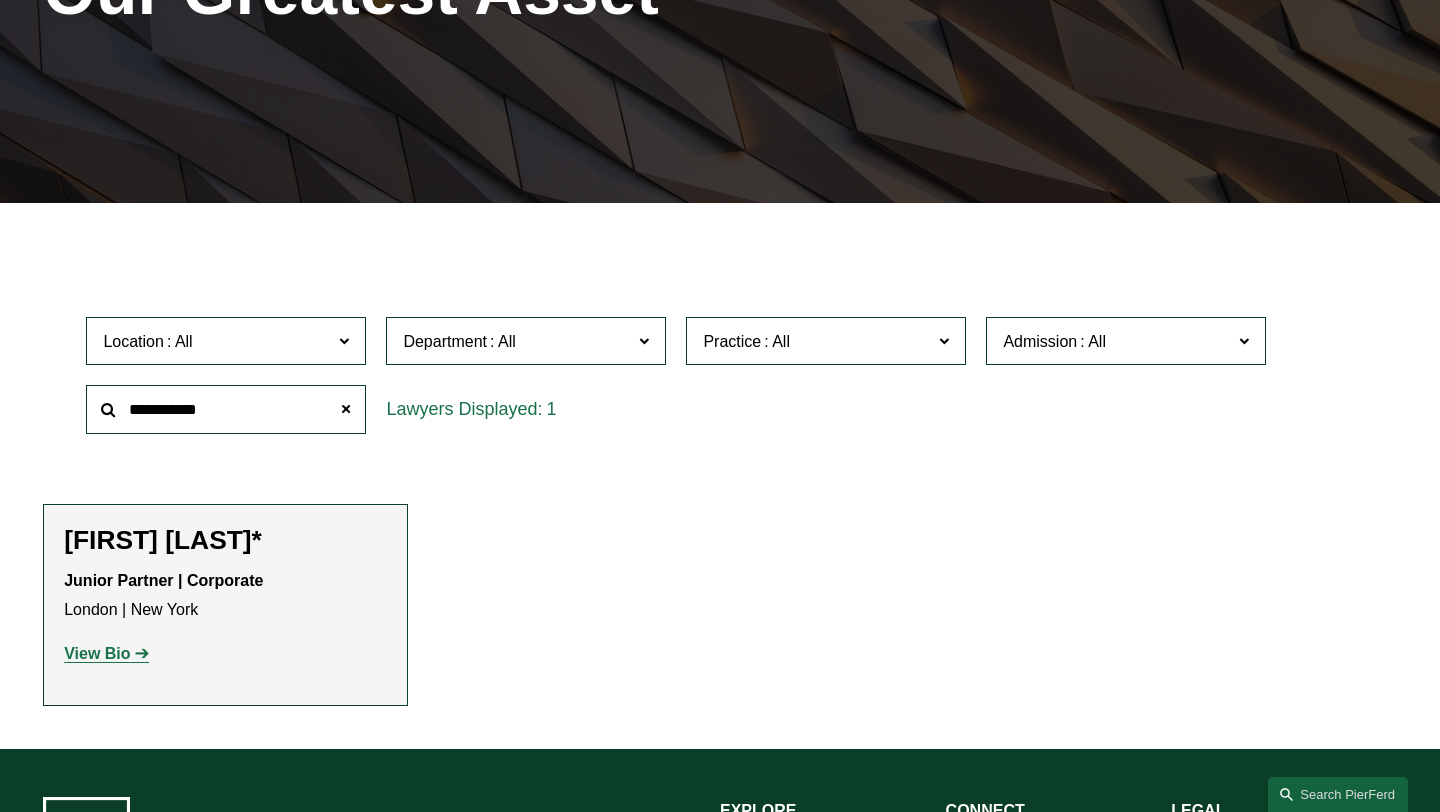 scroll, scrollTop: 365, scrollLeft: 0, axis: vertical 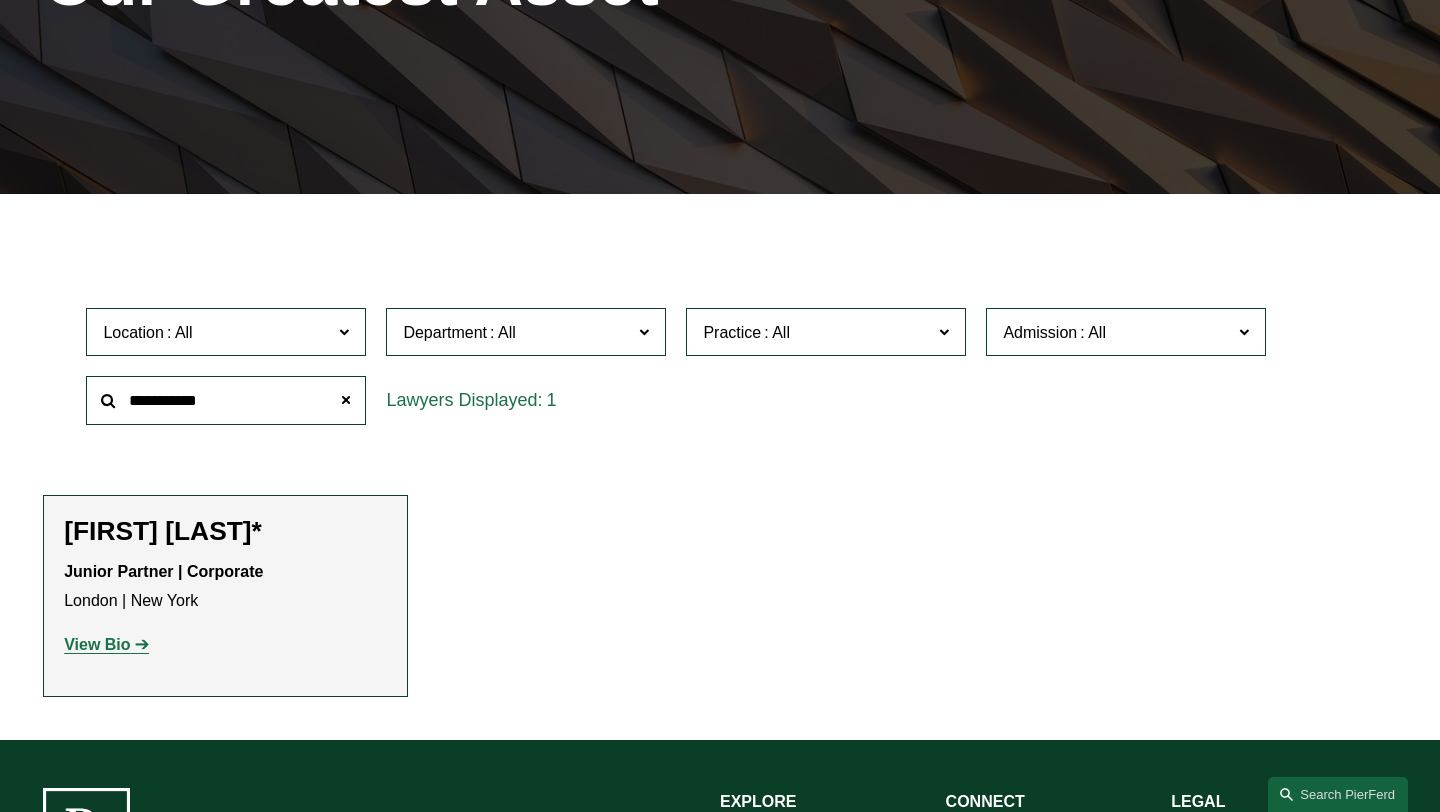 type on "**********" 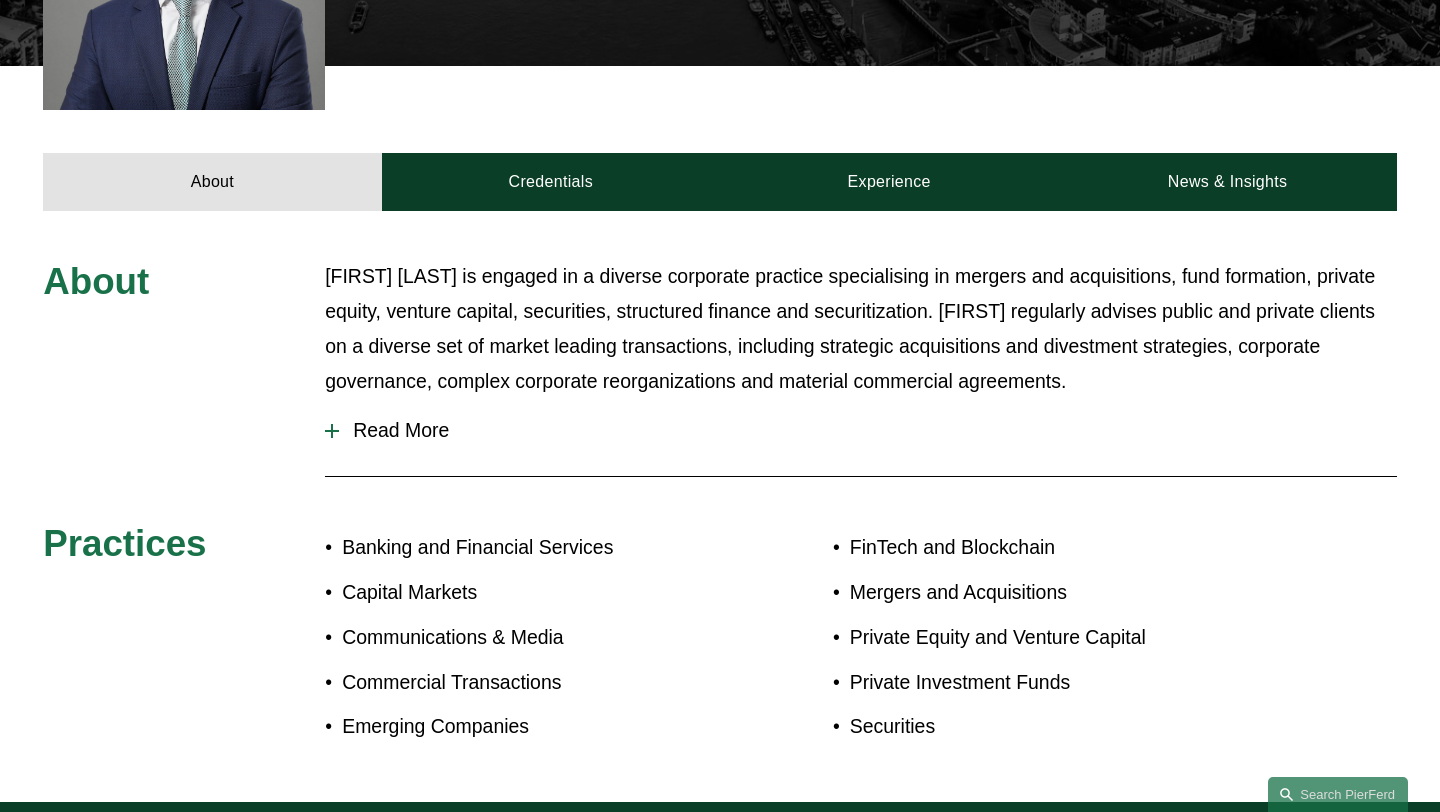 scroll, scrollTop: 709, scrollLeft: 0, axis: vertical 